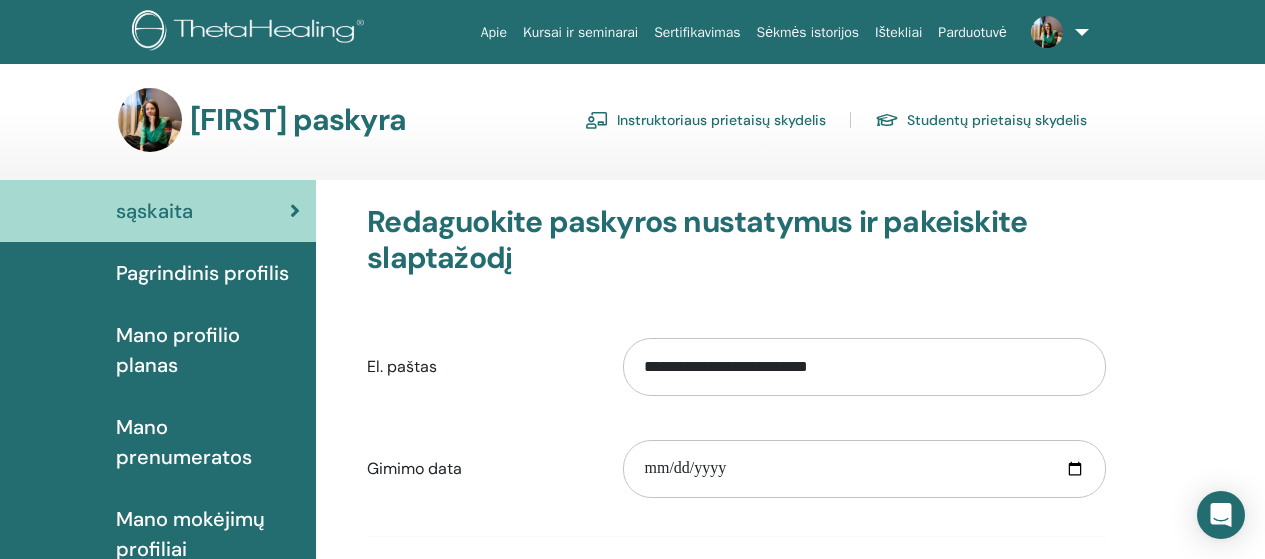 scroll, scrollTop: 0, scrollLeft: 0, axis: both 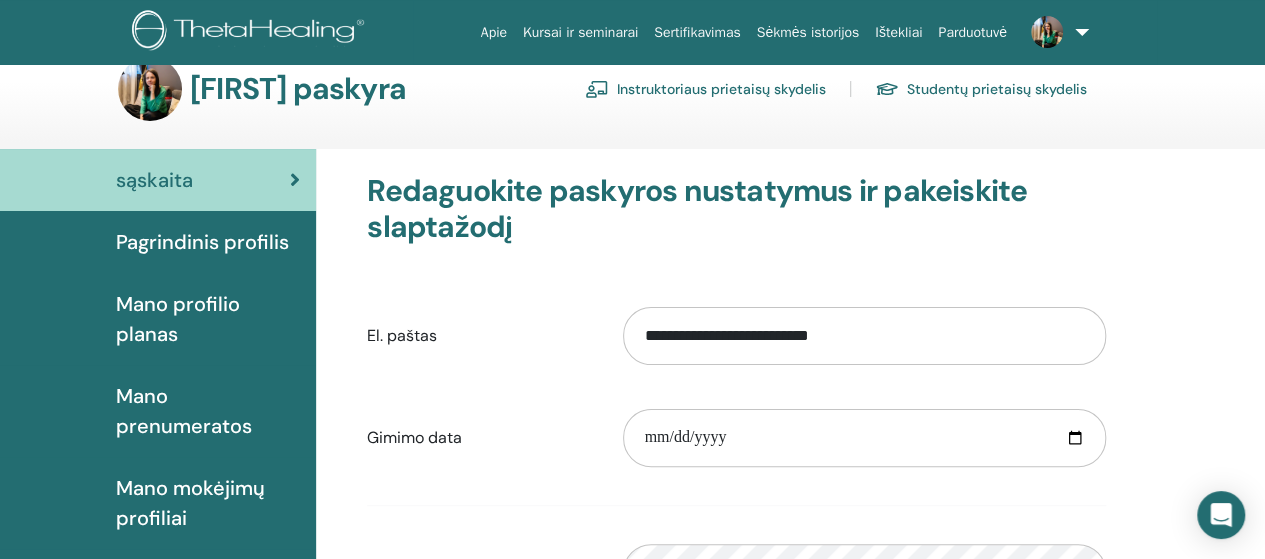 click at bounding box center [1056, 32] 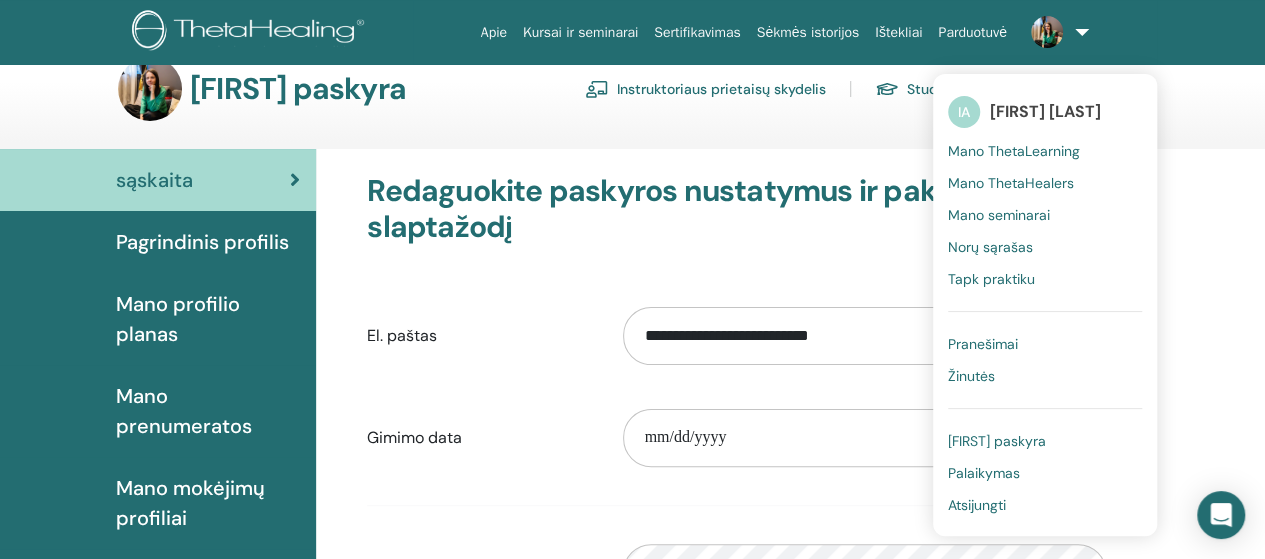 click on "**********" at bounding box center [790, 639] 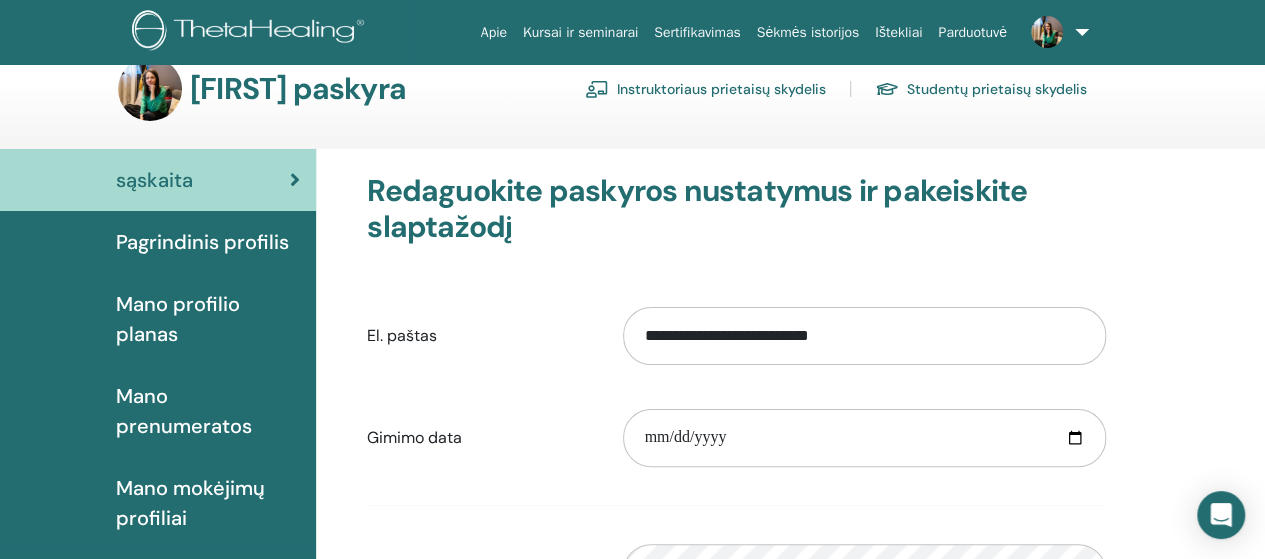 click on "Pagrindinis profilis" at bounding box center (202, 242) 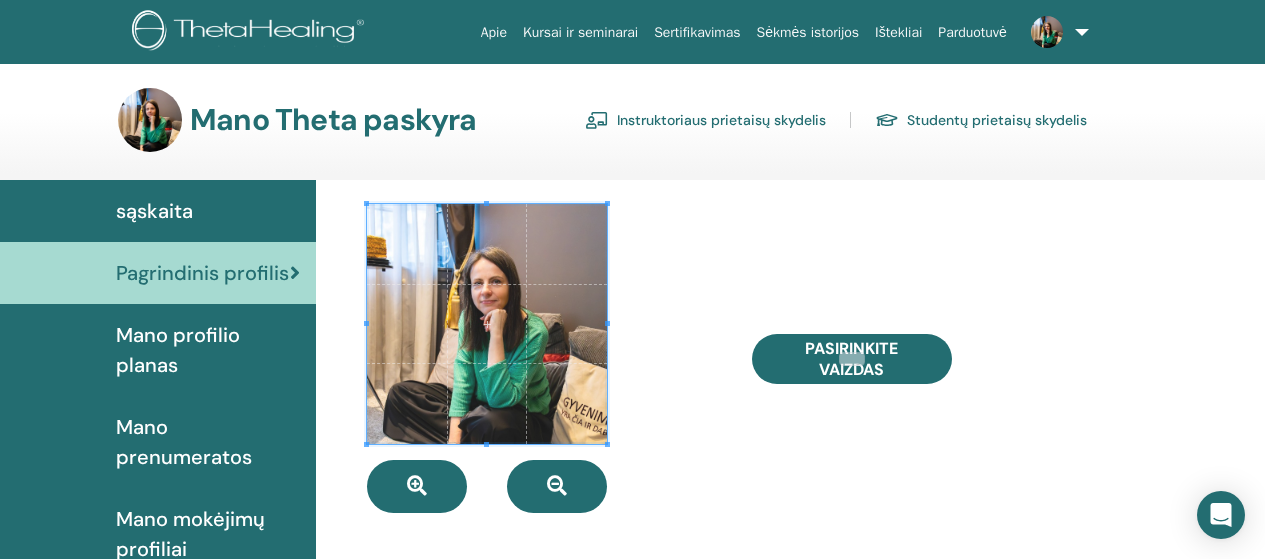 scroll, scrollTop: 0, scrollLeft: 0, axis: both 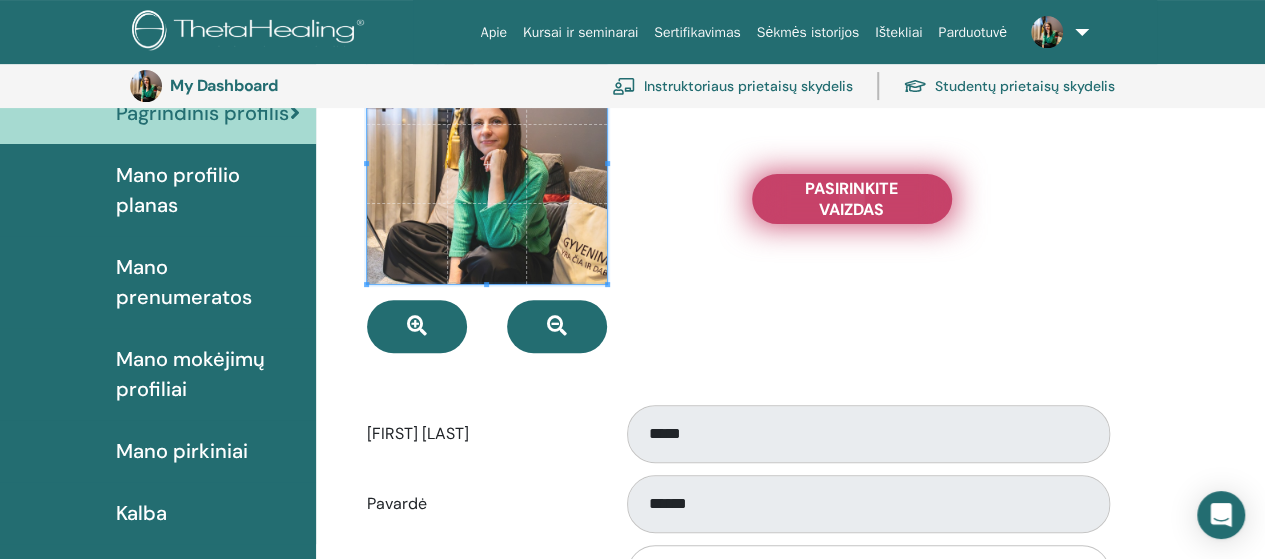 click on "Pasirinkite Vaizdas" at bounding box center [852, 199] 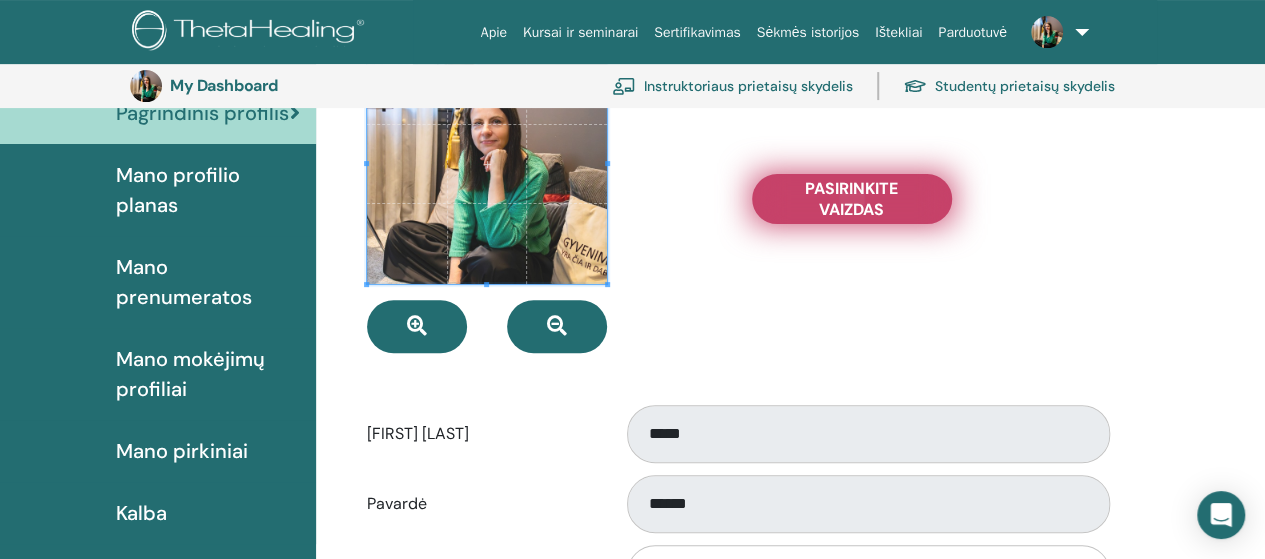 click on "Pasirinkite Vaizdas" at bounding box center [852, 199] 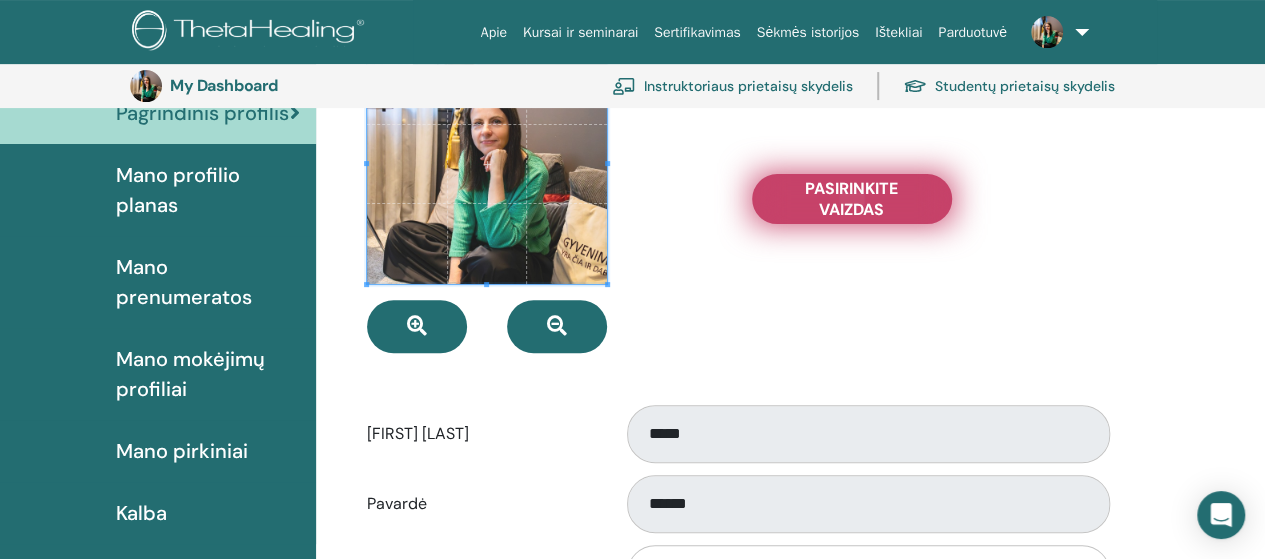 type 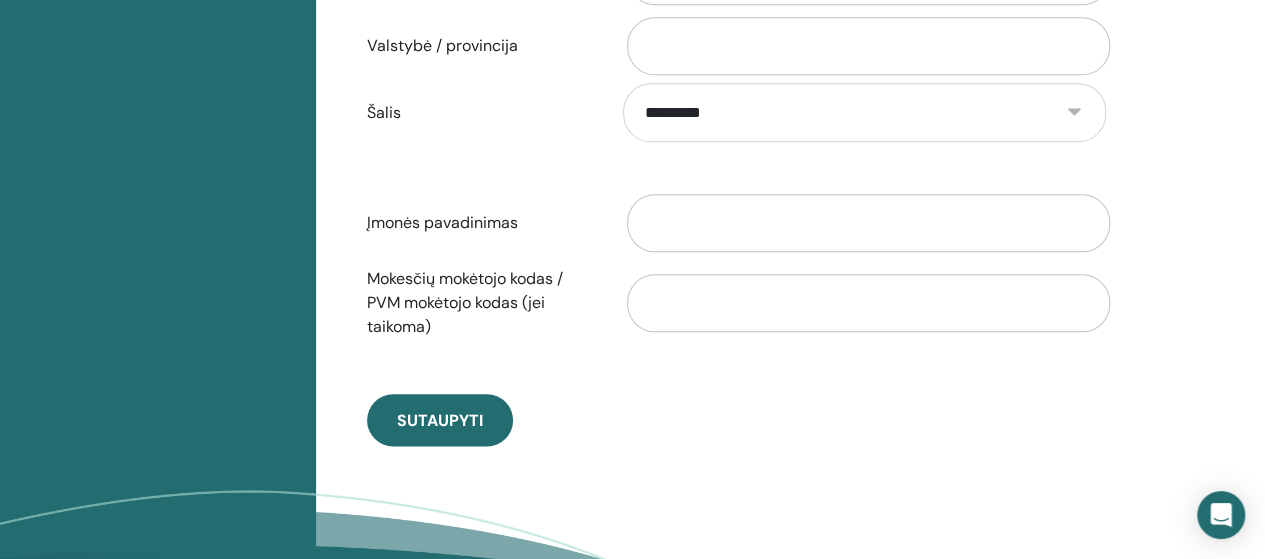 scroll, scrollTop: 1036, scrollLeft: 0, axis: vertical 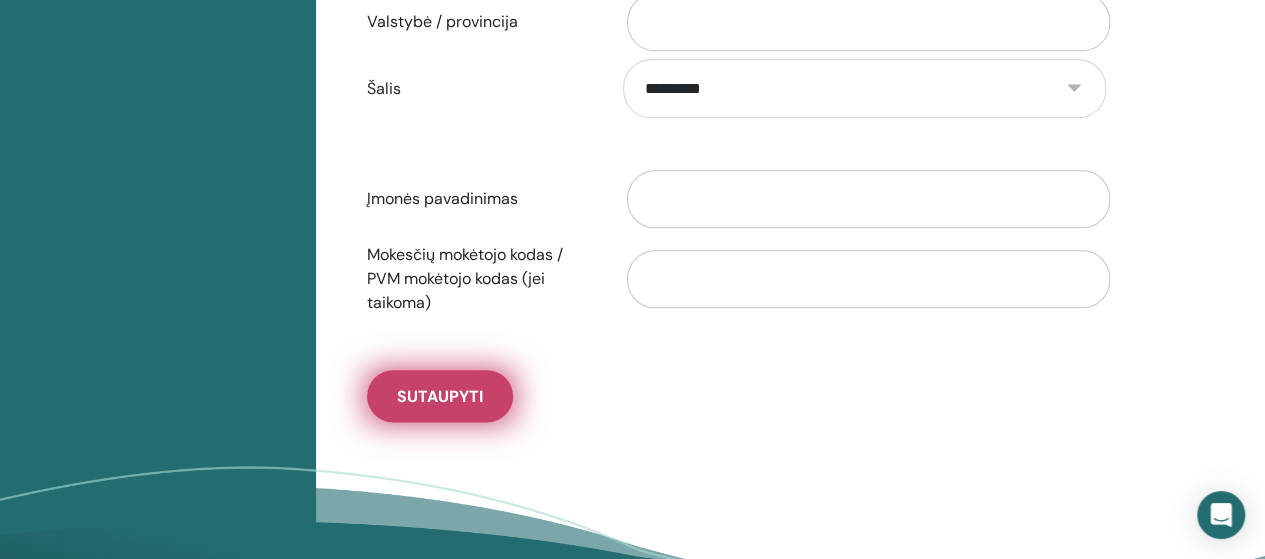 click on "Sutaupyti" at bounding box center (440, 396) 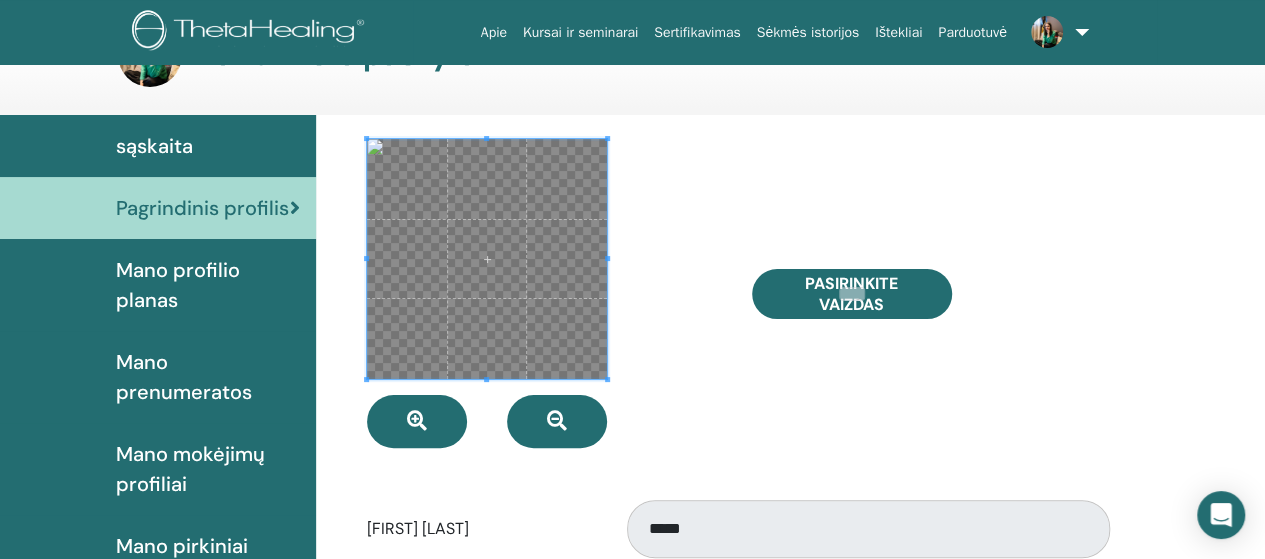 scroll, scrollTop: 57, scrollLeft: 0, axis: vertical 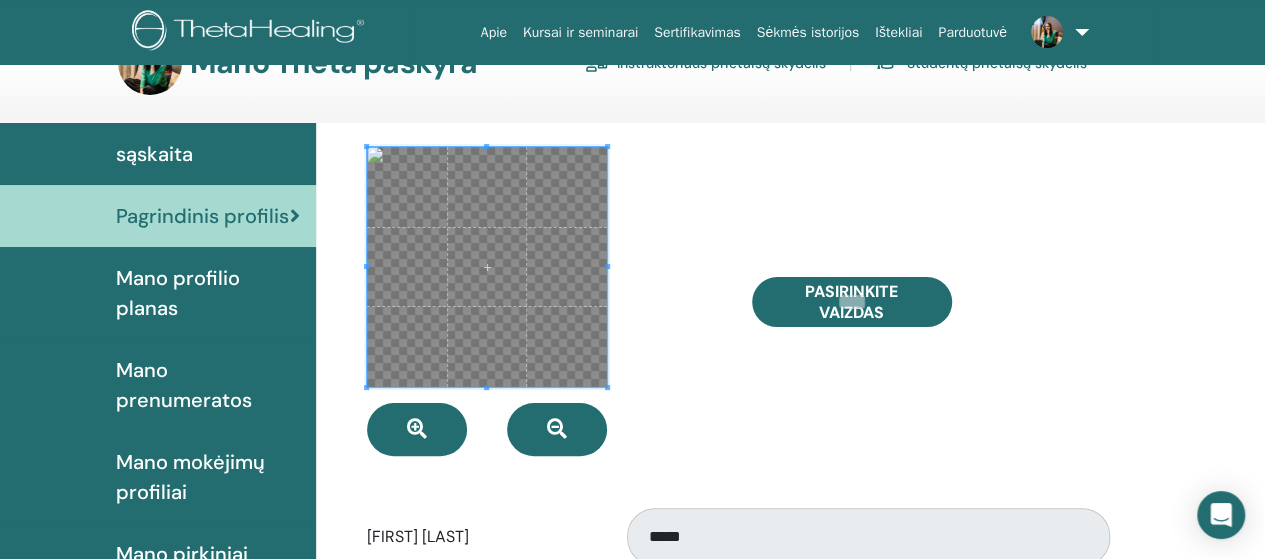 click on "Mano profilio planas" at bounding box center (208, 293) 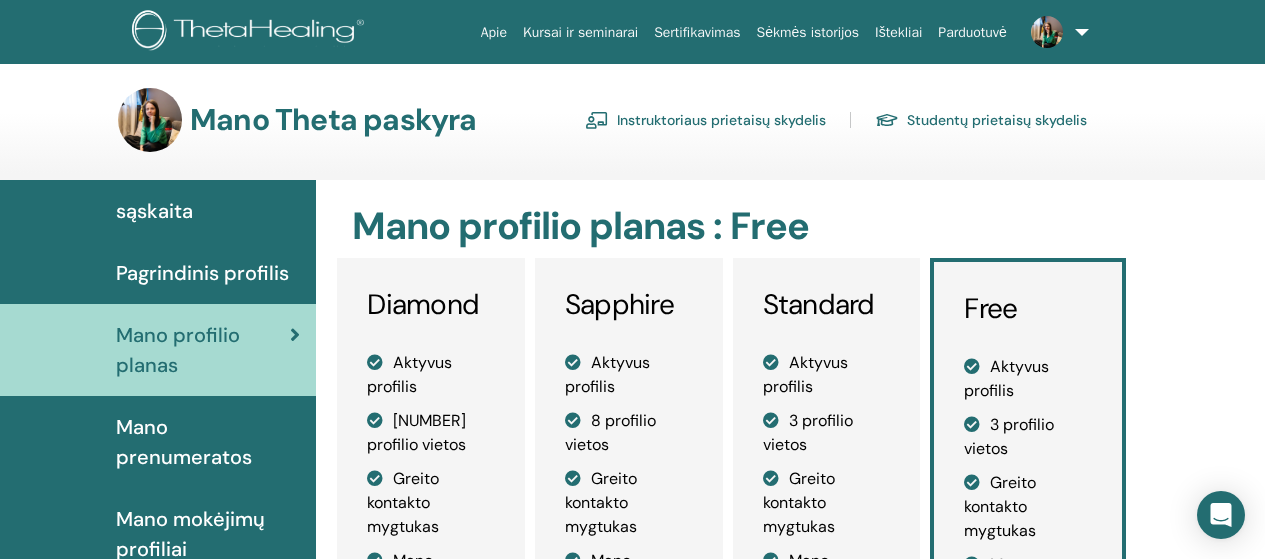 scroll, scrollTop: 0, scrollLeft: 0, axis: both 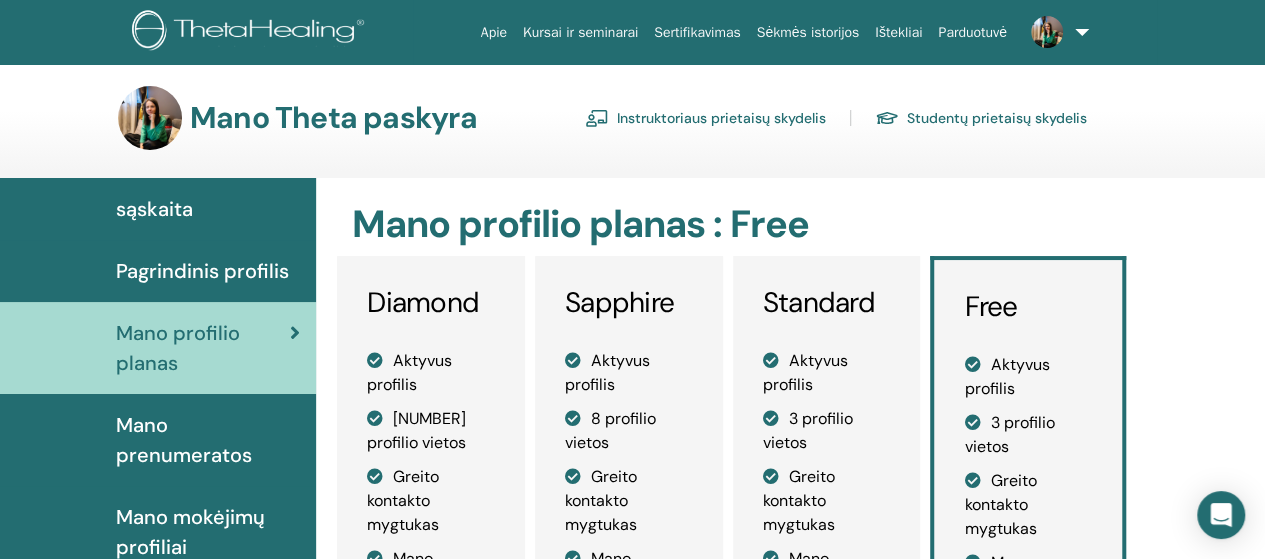 click on "Mano profilio planas : Free
Diamond
Aktyvus profilis
17 profilio vietos
Greito kontakto mygtukas
Mano sertifikatai
Oficialūs Theta vaizdai
Tinkintas URL
Telefonas
Interneto svetainė
Mano kalbos
Seminarų sąrašas
Apie mane
Papildomi kredencialai
Socialinė informacija
Atsiliepimai
Šoninės juostos skelbimas Seminaro skelbimai
Free" at bounding box center [790, 903] 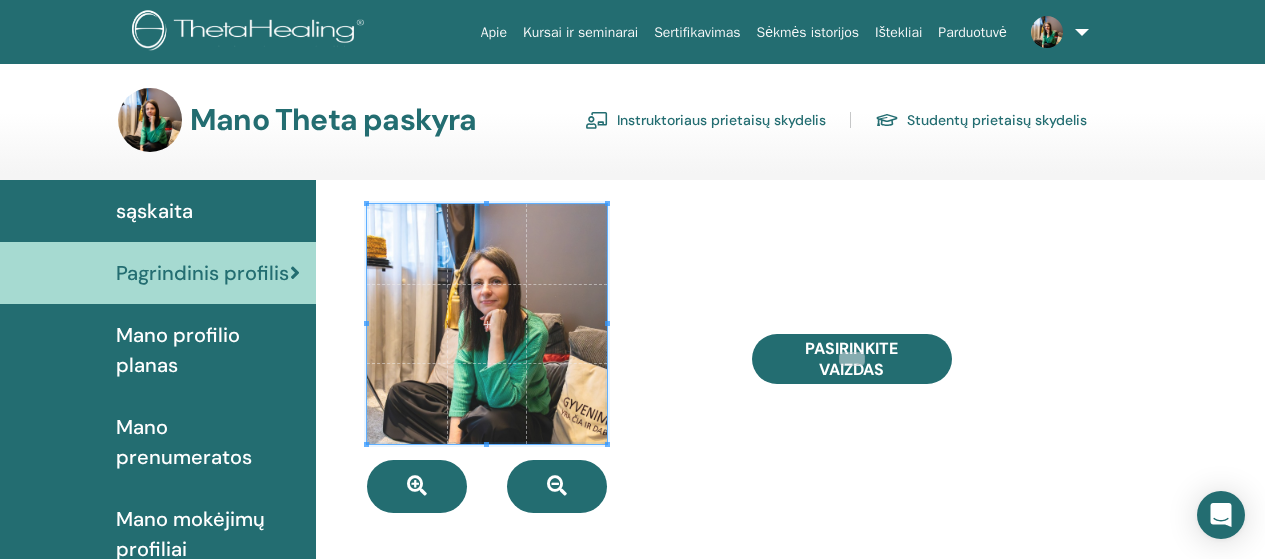 scroll, scrollTop: 0, scrollLeft: 0, axis: both 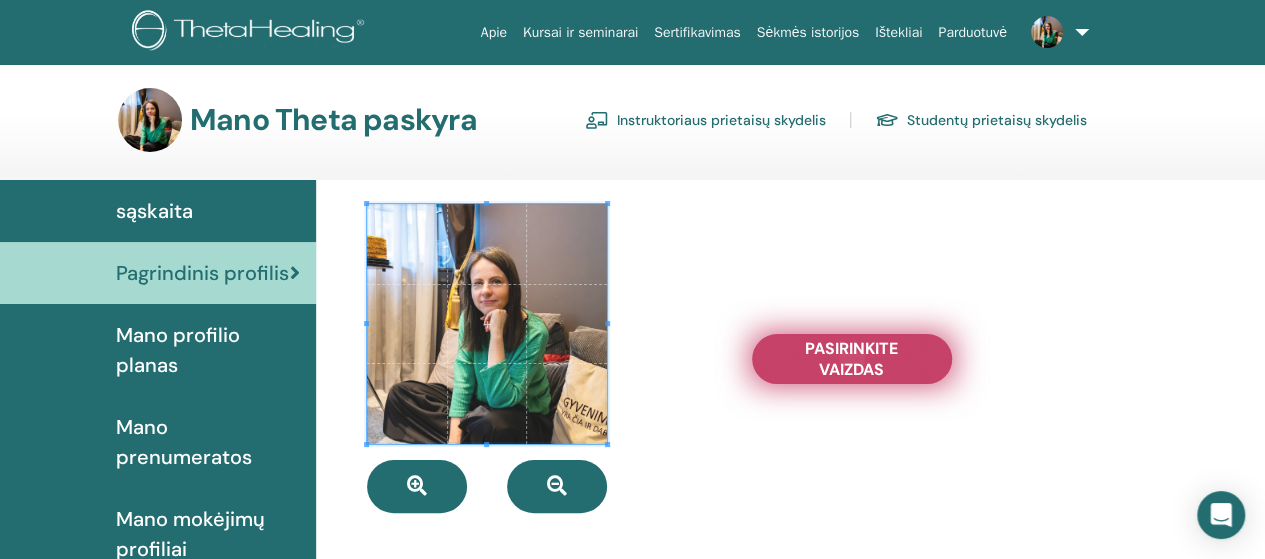 click on "Pasirinkite Vaizdas" at bounding box center [852, 359] 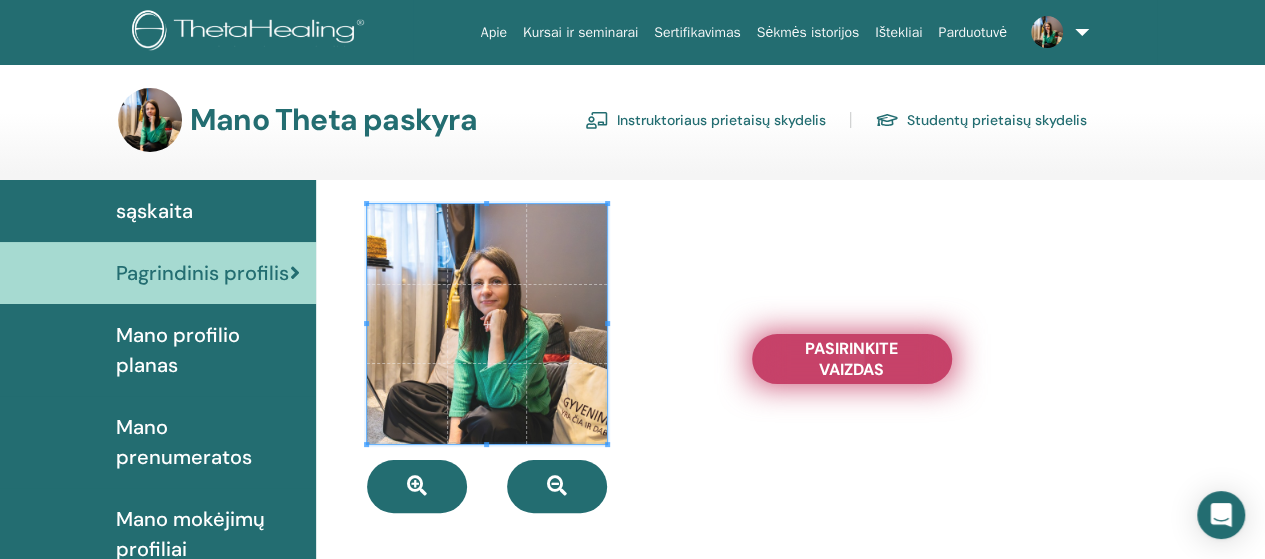 type on "**********" 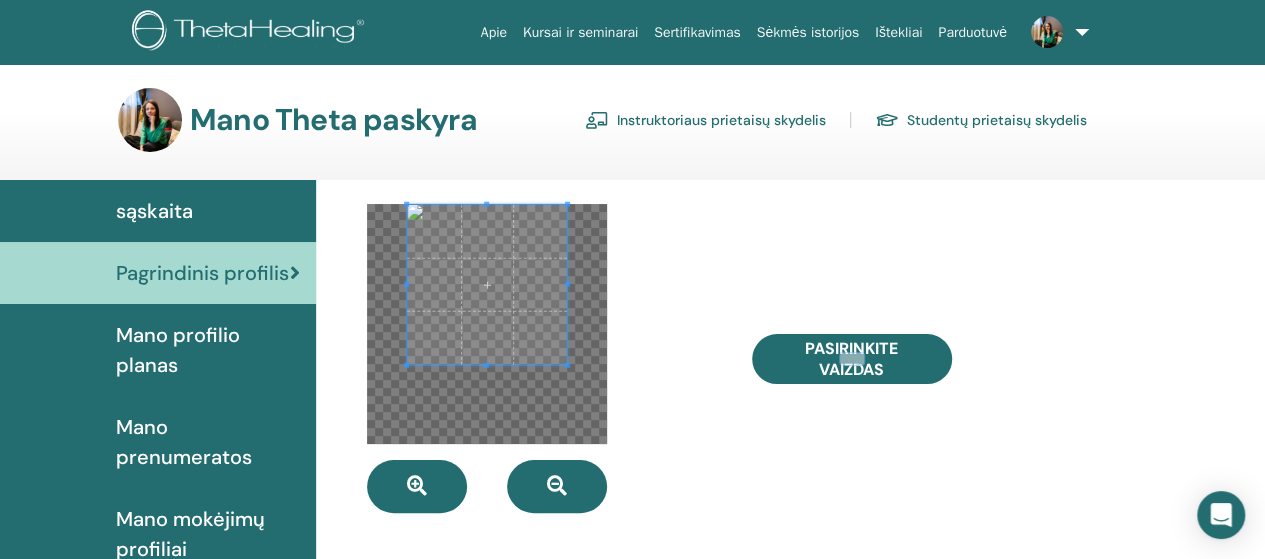 click at bounding box center [487, 285] 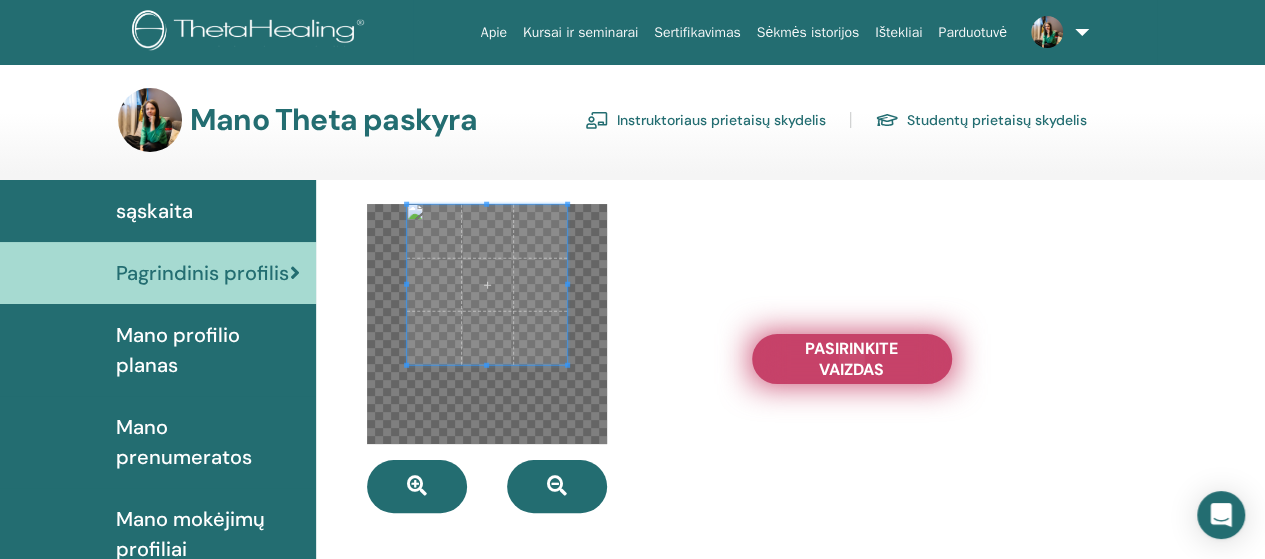 click on "Pasirinkite Vaizdas" at bounding box center (852, 359) 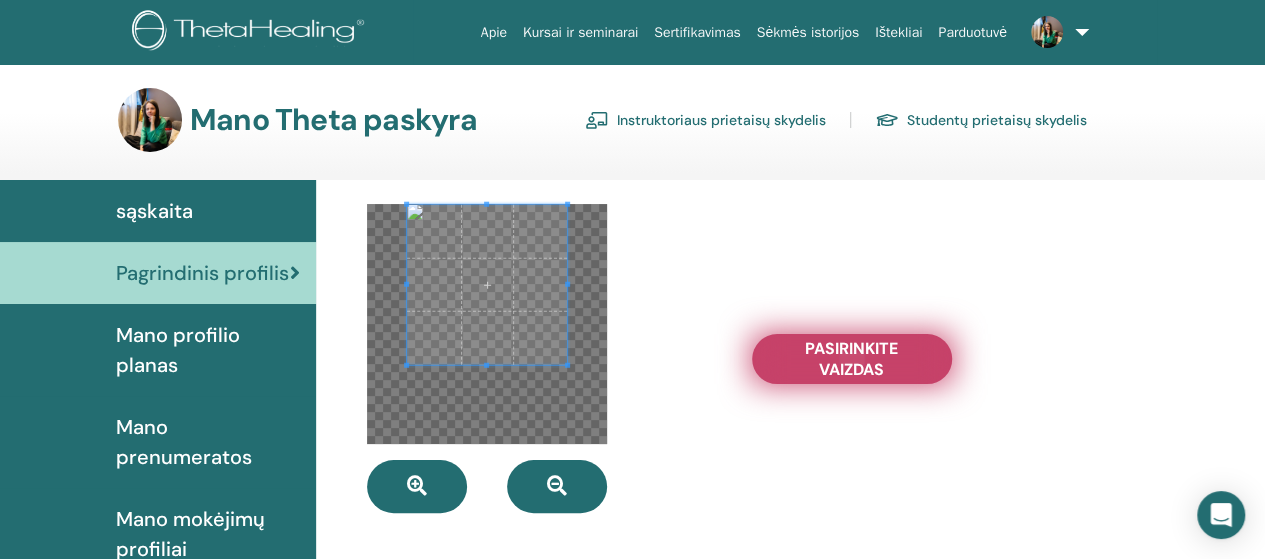 click on "Pasirinkite Vaizdas" at bounding box center (852, 359) 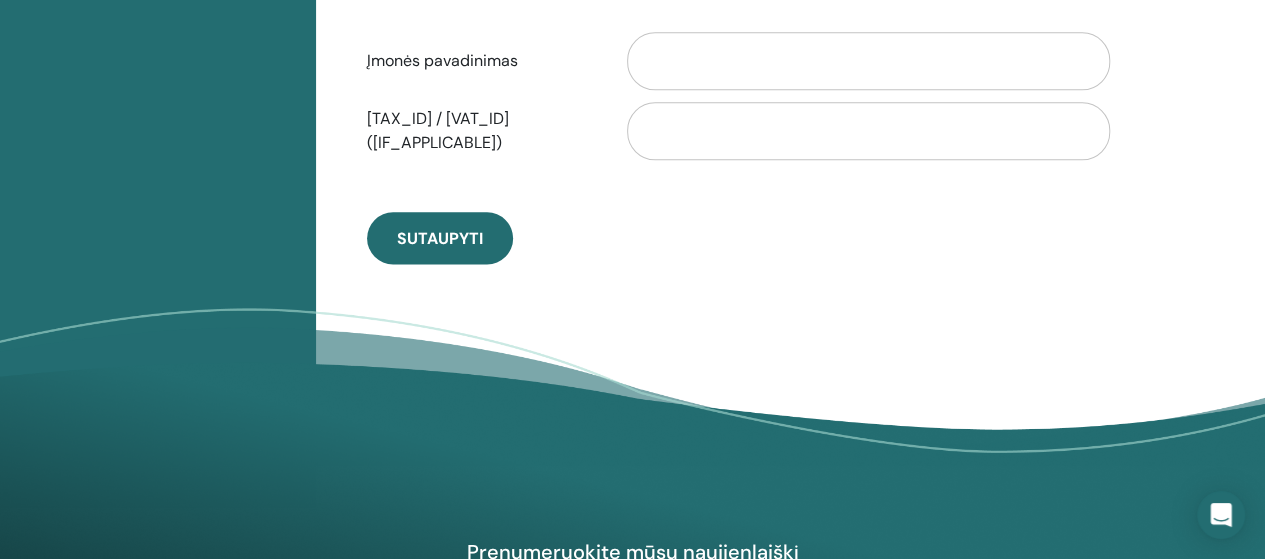 scroll, scrollTop: 1199, scrollLeft: 0, axis: vertical 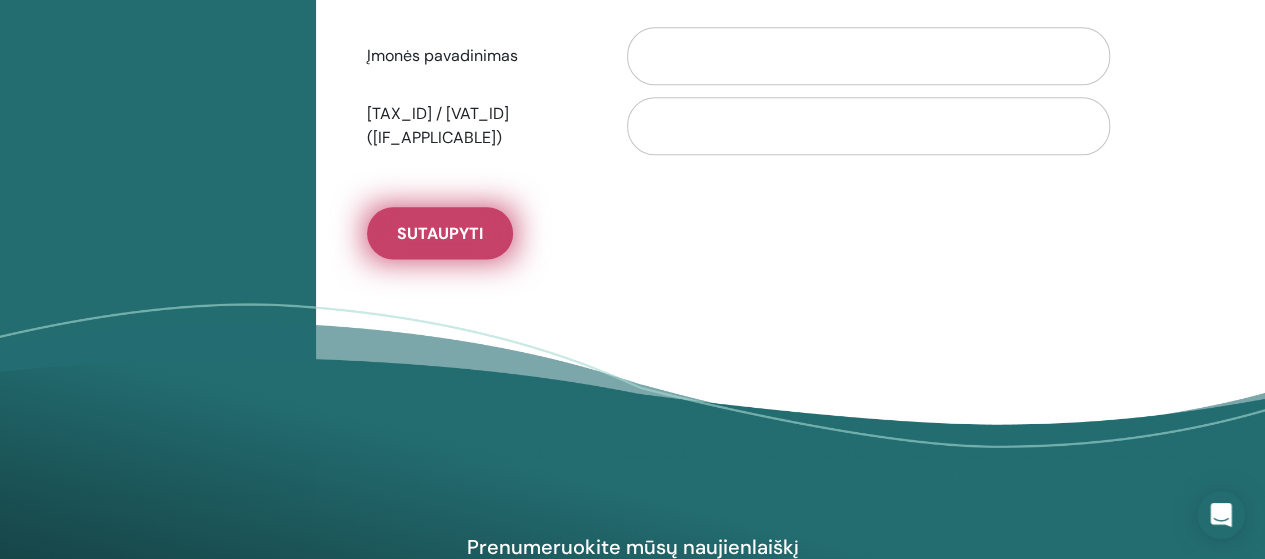 click on "Sutaupyti" at bounding box center (440, 233) 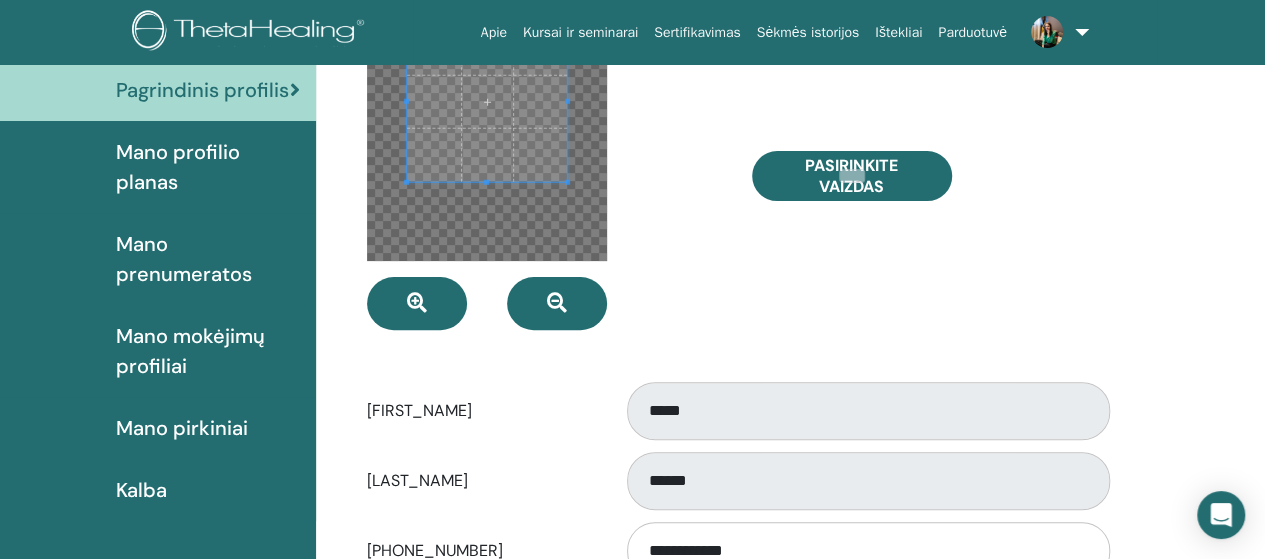scroll, scrollTop: 70, scrollLeft: 0, axis: vertical 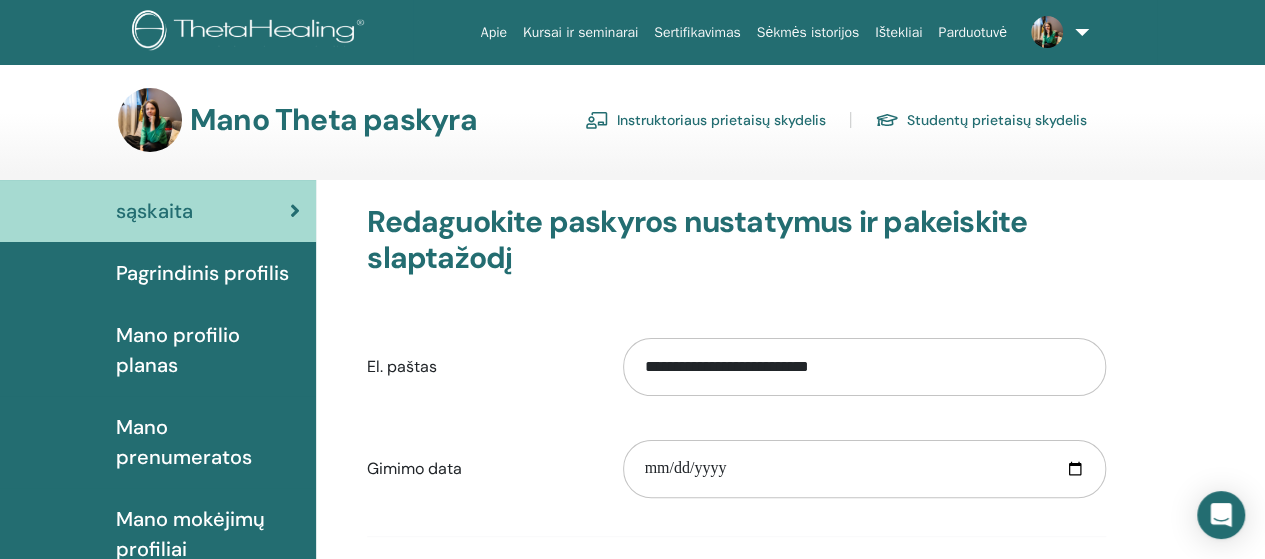 click on "Instruktoriaus prietaisų skydelis" at bounding box center (705, 120) 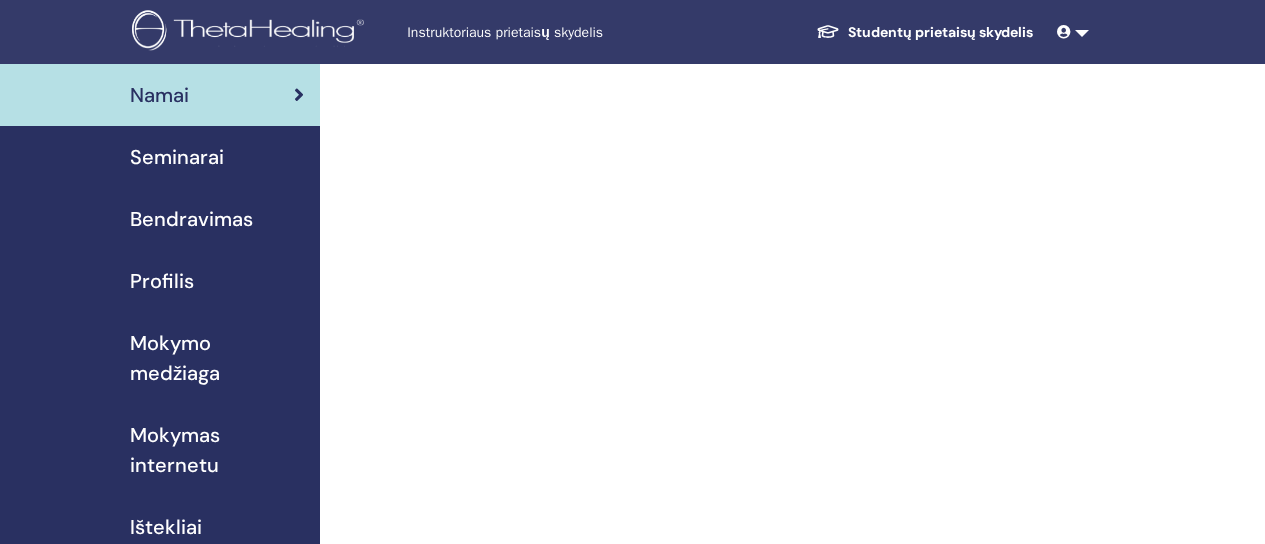 scroll, scrollTop: 0, scrollLeft: 0, axis: both 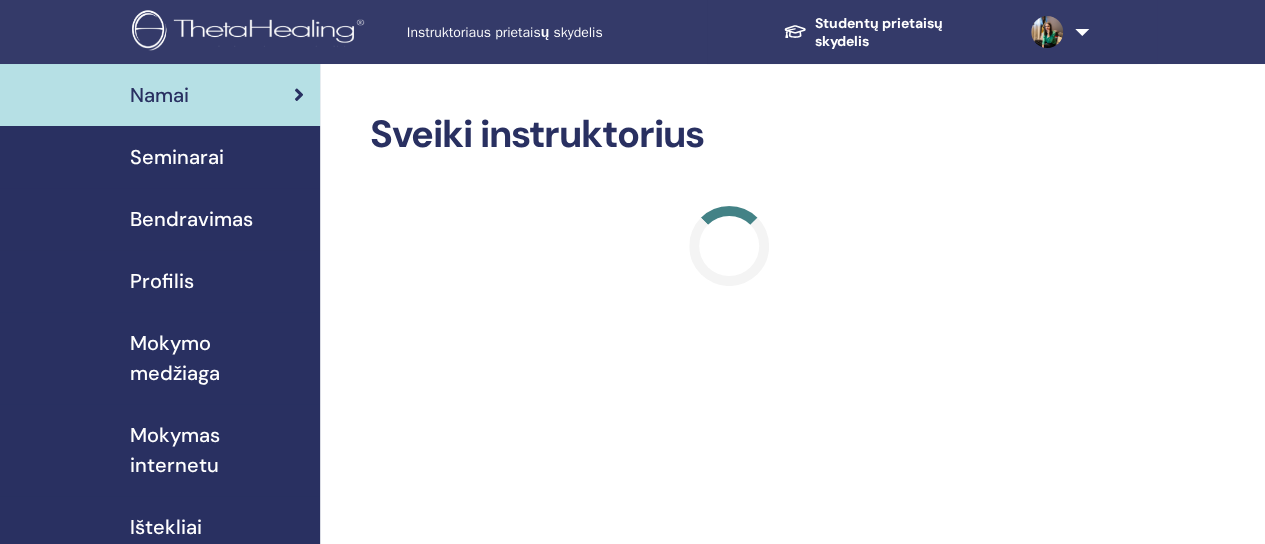 click on "Seminarai" at bounding box center [177, 157] 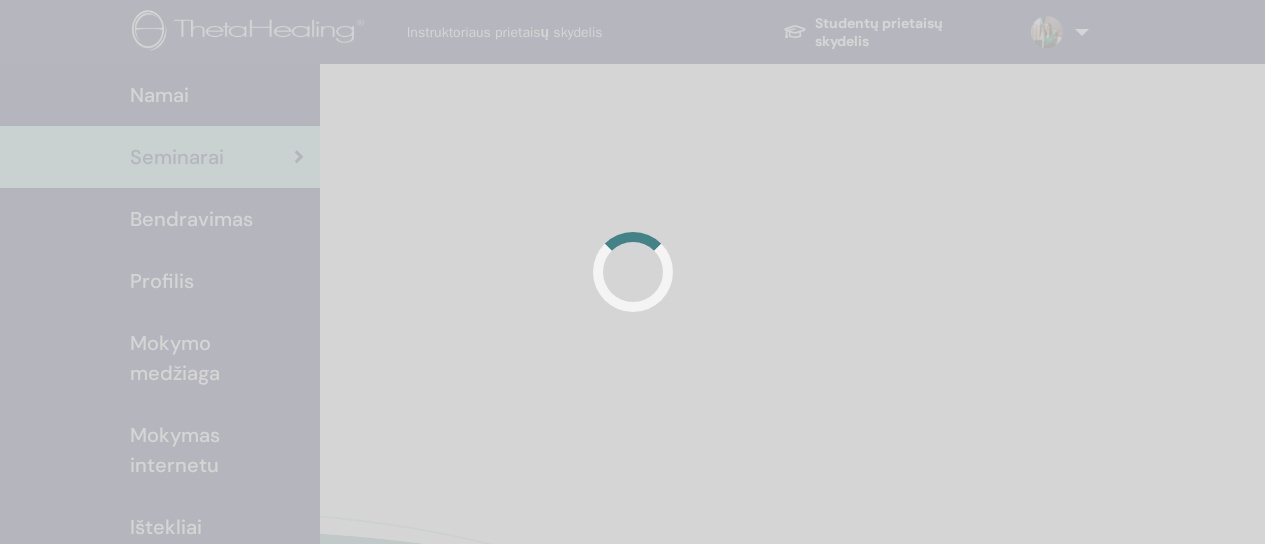 scroll, scrollTop: 0, scrollLeft: 0, axis: both 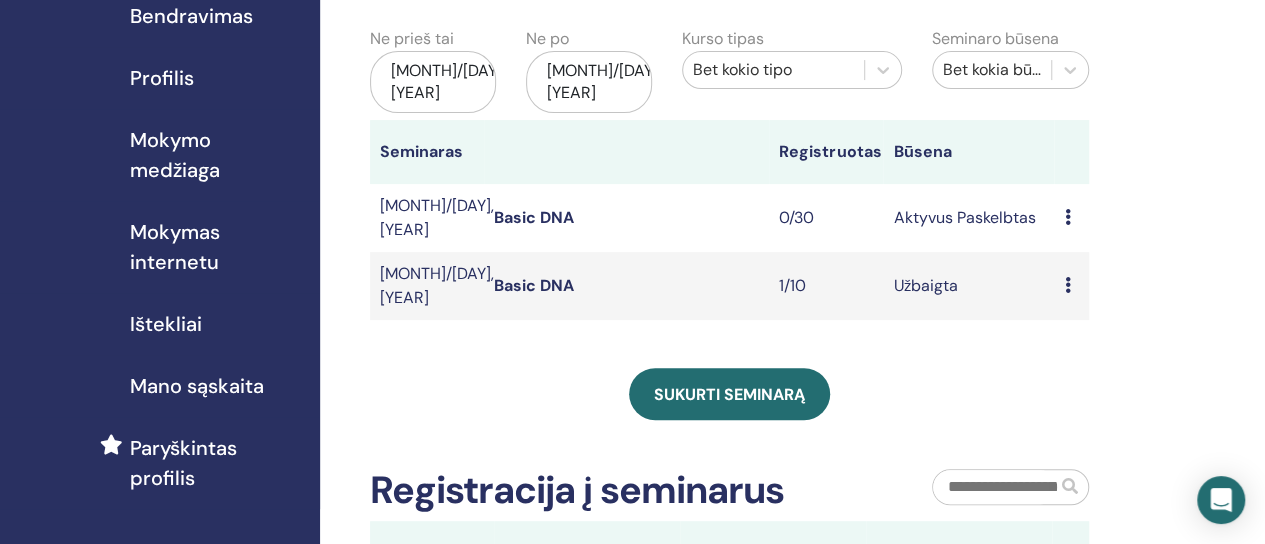 click on "Peržiūra Dalyviai" at bounding box center (1071, 286) 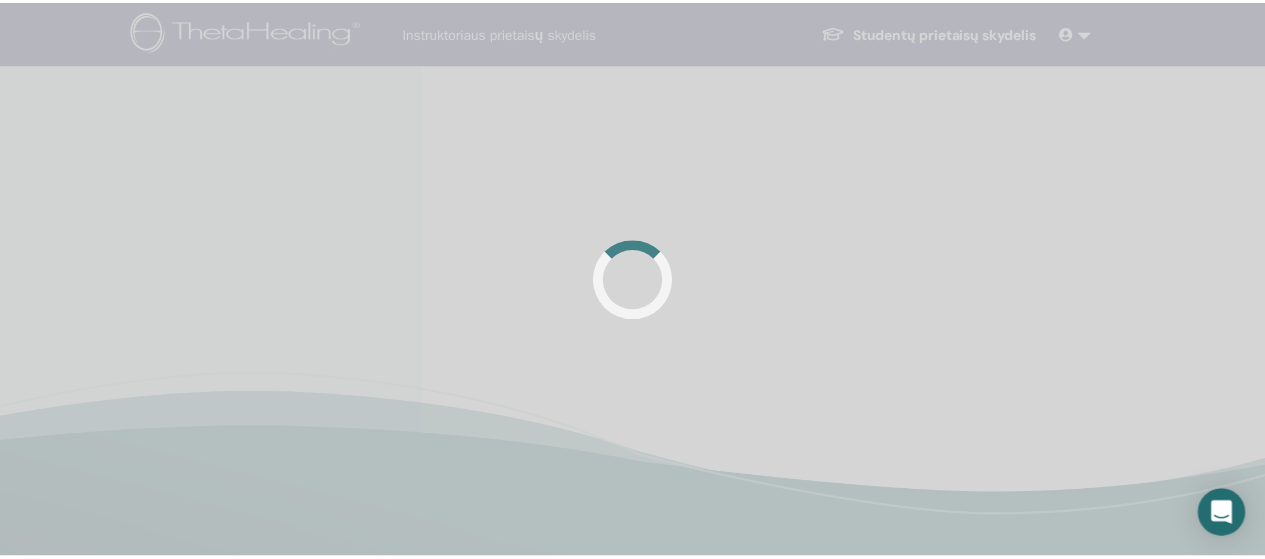 scroll, scrollTop: 0, scrollLeft: 0, axis: both 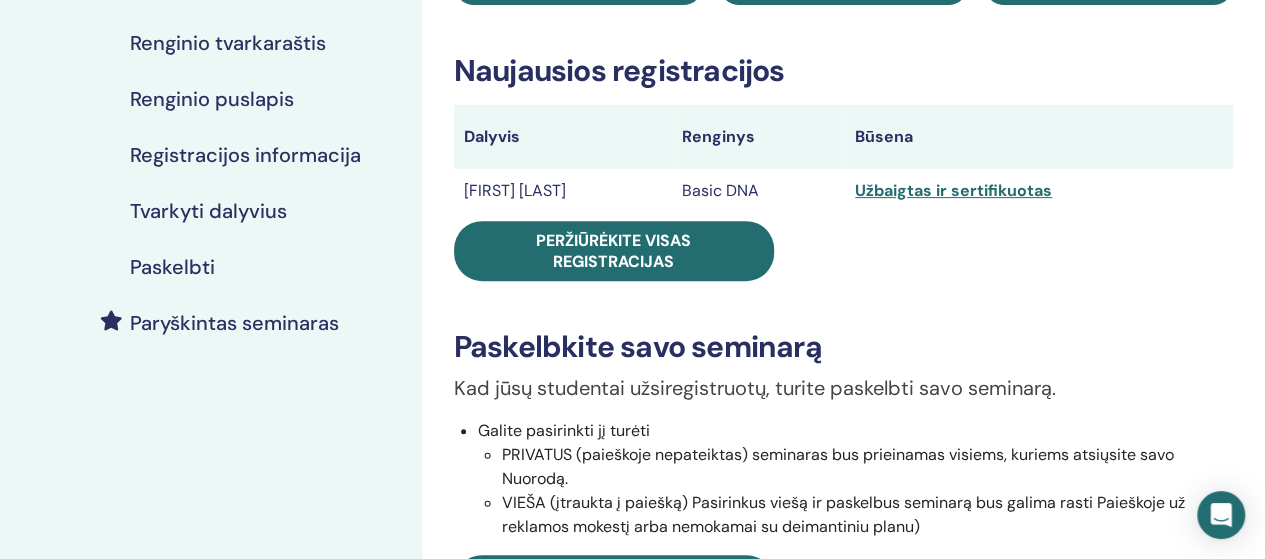 click on "Užbaigtas ir sertifikuotas" at bounding box center (1039, 191) 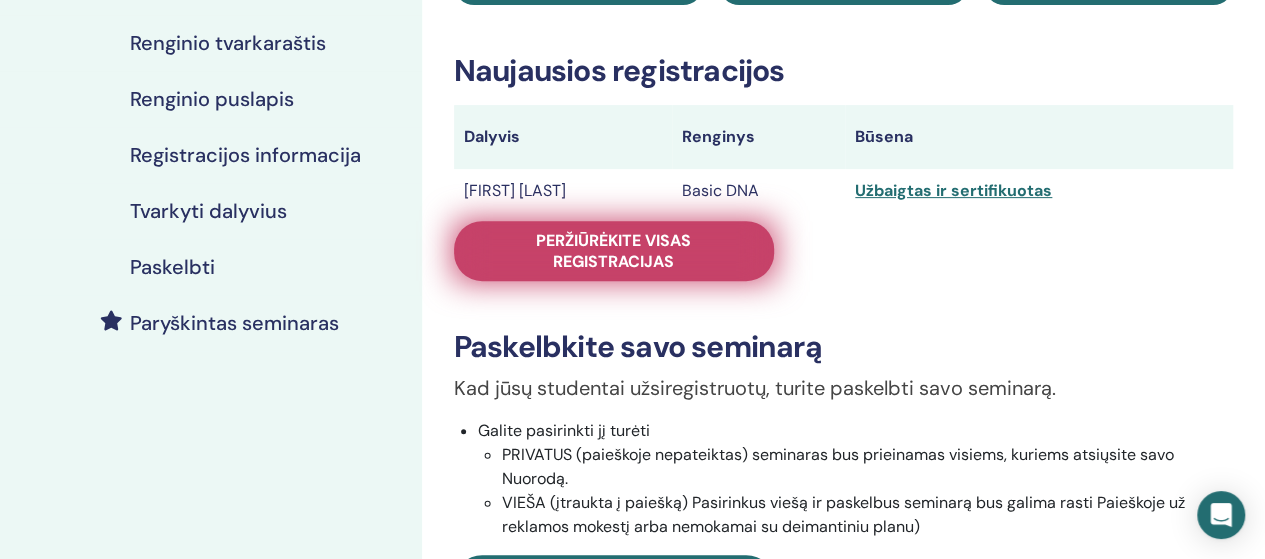 click on "Peržiūrėkite visas registracijas" at bounding box center [614, 251] 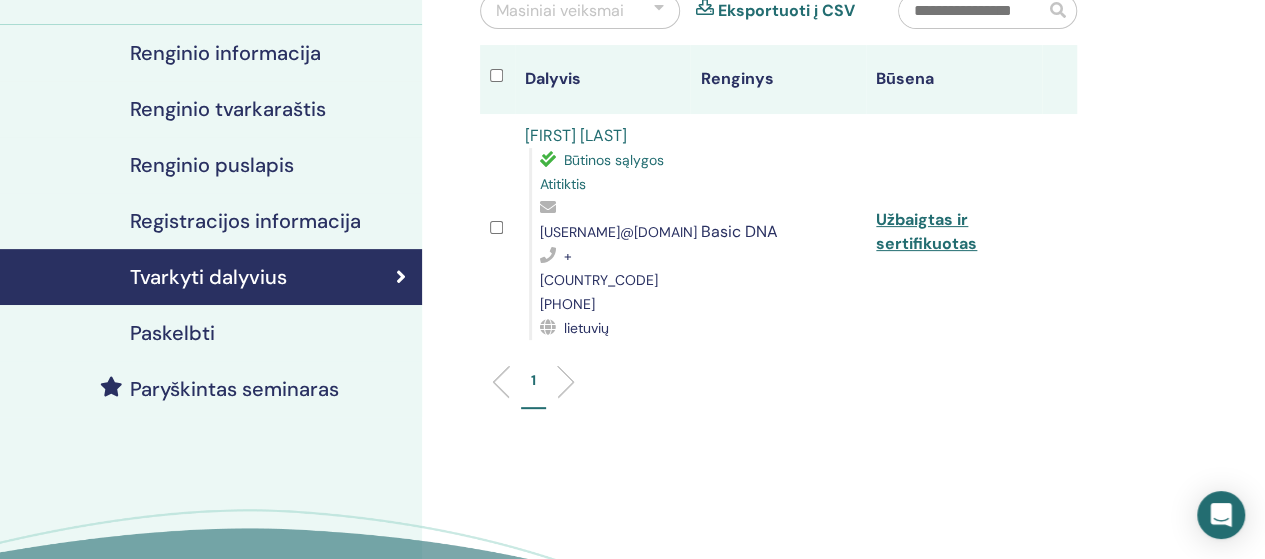 scroll, scrollTop: 176, scrollLeft: 0, axis: vertical 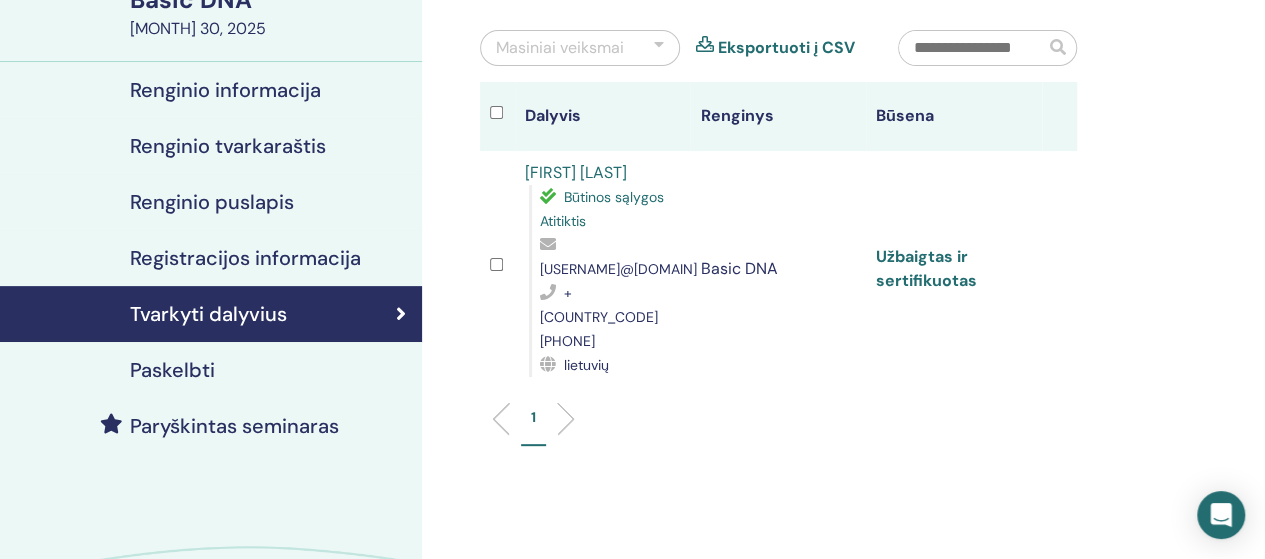 click on "Užbaigtas ir sertifikuotas" at bounding box center (926, 268) 